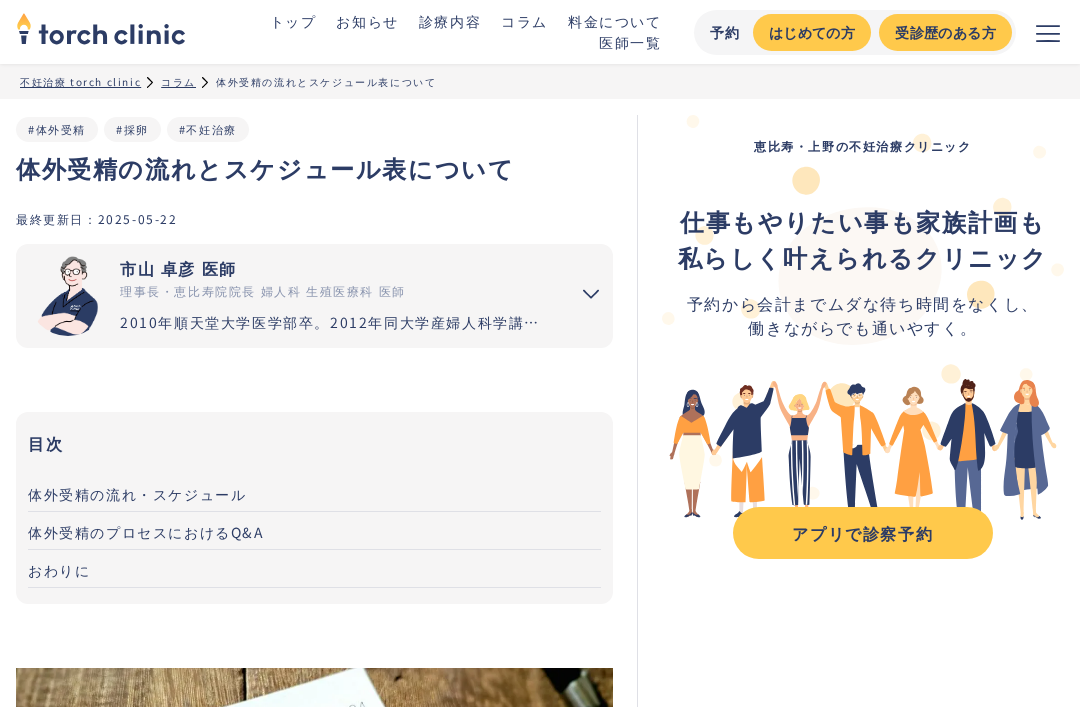 scroll, scrollTop: 0, scrollLeft: 0, axis: both 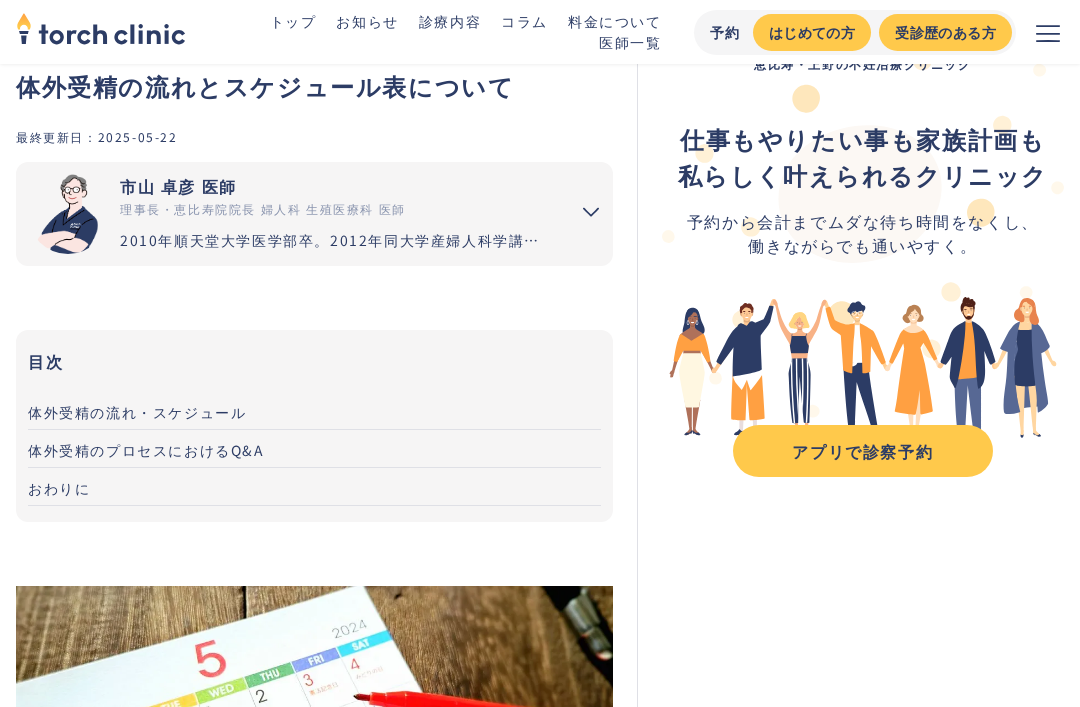 click on "体外受精のプロセスにおけるQ&A" at bounding box center [146, 450] 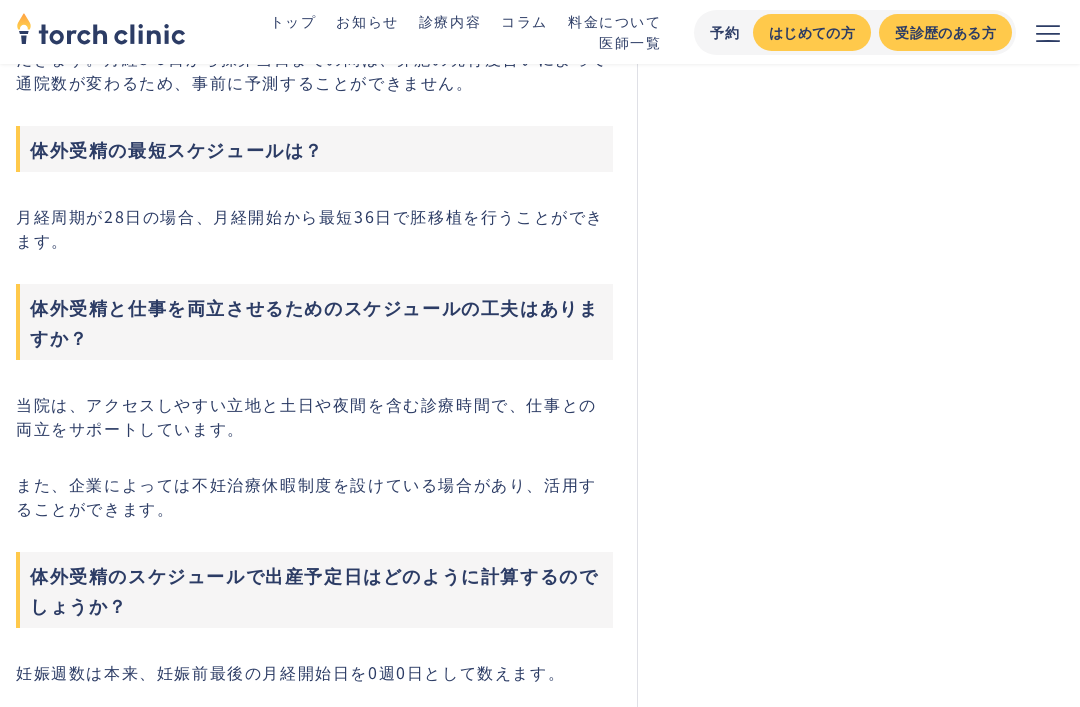 scroll, scrollTop: 2190, scrollLeft: 0, axis: vertical 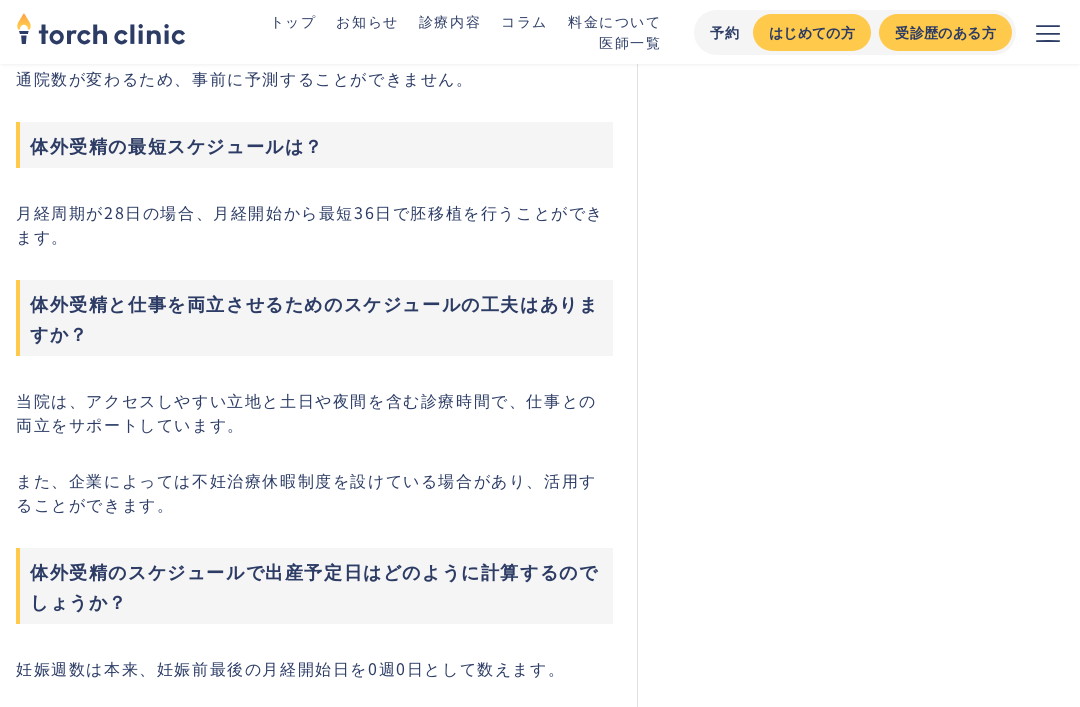click on "体外受精の流れとスケジュール表について #体外受精 #採卵 #不妊治療 最終更新日： 2025-05-22
市山 卓彦 医師
理事長・恵比寿院院長
婦人科 生殖医療科 医師
2010年順天堂大学医学部卒。2012年同大学産婦人科学講座に入局、周産期救急を中心に研鑽を重ねる。2016年国内有数の不妊治療施設セントマザー産婦人科医院で、女性不妊症のみでなく男性不妊症も含めた臨床及び研究に従事。2019年には国際学会で日本人唯一の表彰を受け、優秀口頭発表賞および若手研究者賞を同時受賞。2021年には世界的な権威と共に招待公演に登壇するなど、着床不全の分野で注目されている。2019年4月より順天堂浦安病院不妊センターにて副センター長を務め、2022年5月トーチクリニックを開業。" at bounding box center [540, 137] 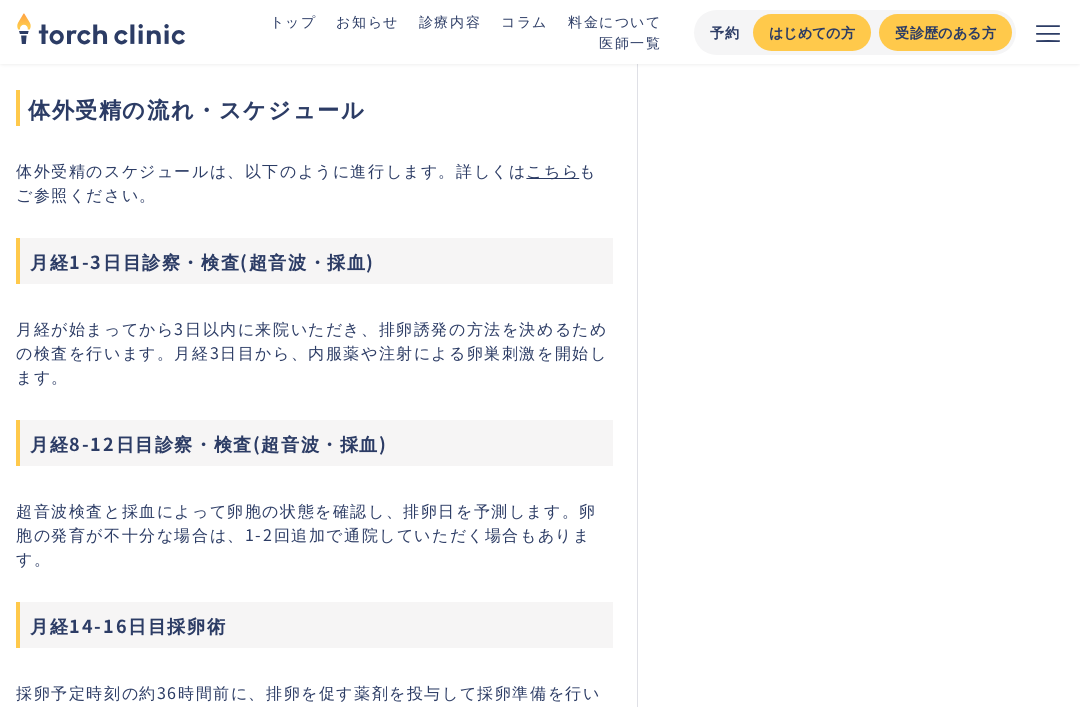 scroll, scrollTop: 1010, scrollLeft: 0, axis: vertical 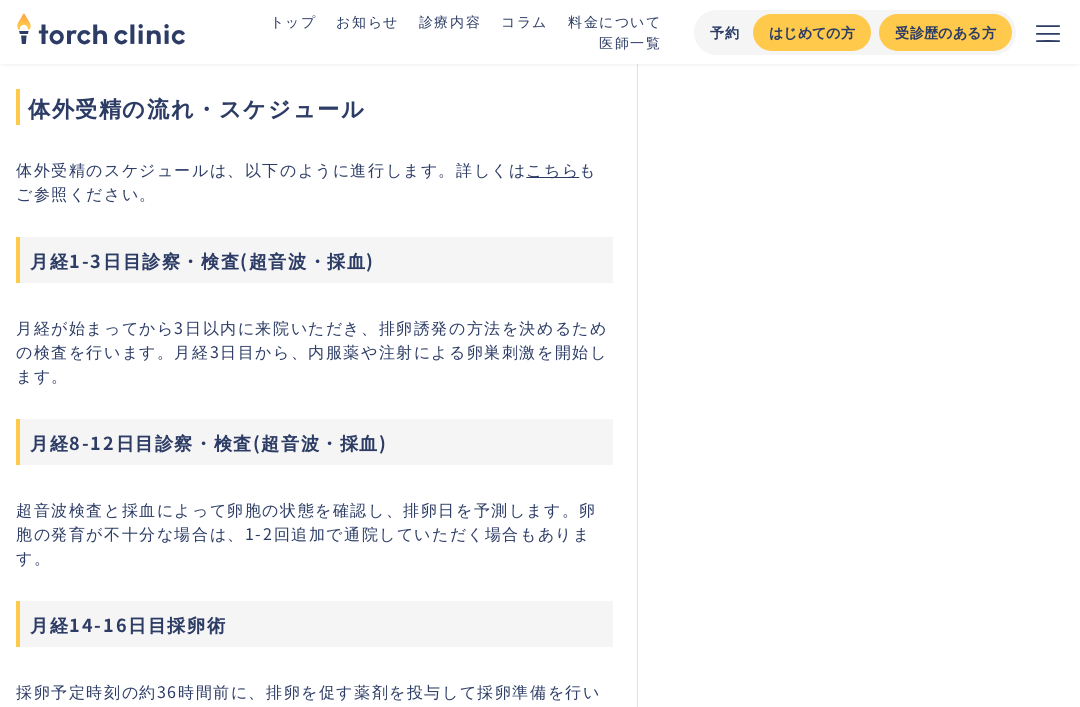 click on "体外受精のスケジュールは、以下のように進行します。詳しくは こちら もご参照ください。" at bounding box center [314, 181] 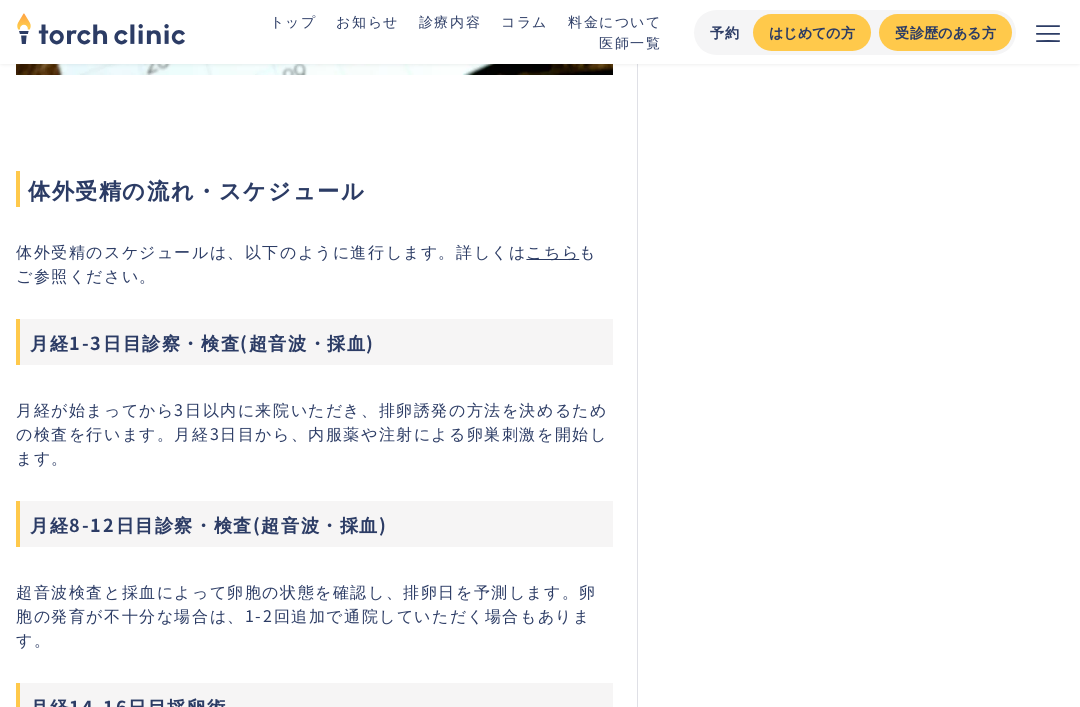 scroll, scrollTop: 929, scrollLeft: 0, axis: vertical 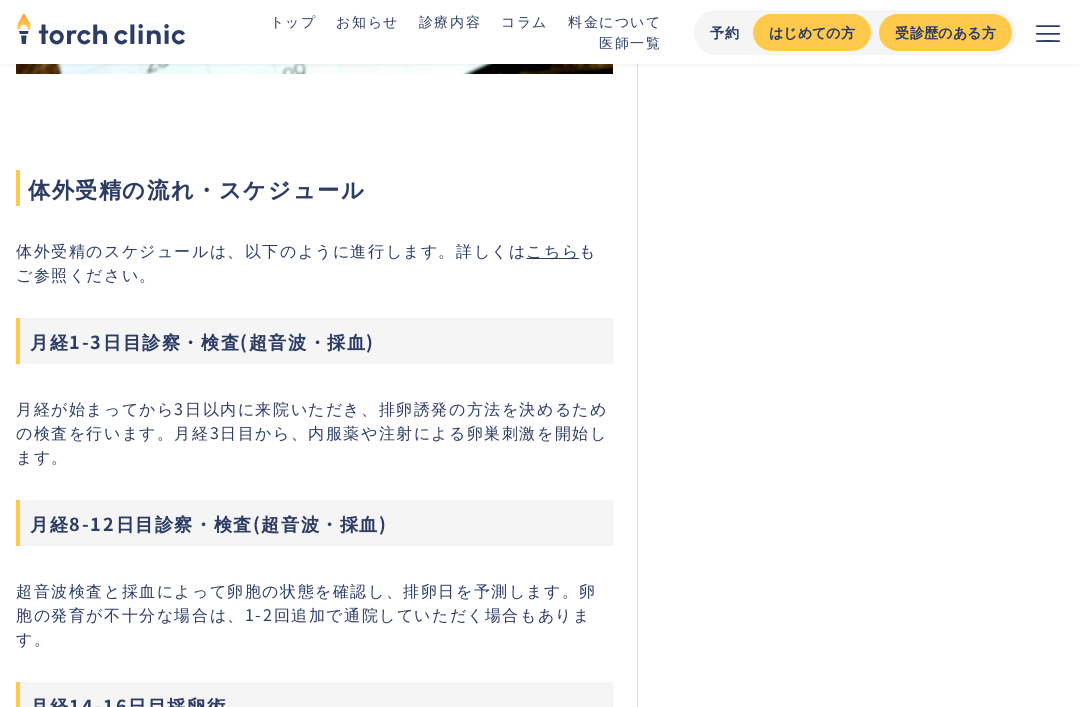 click on "こちら" at bounding box center (552, 250) 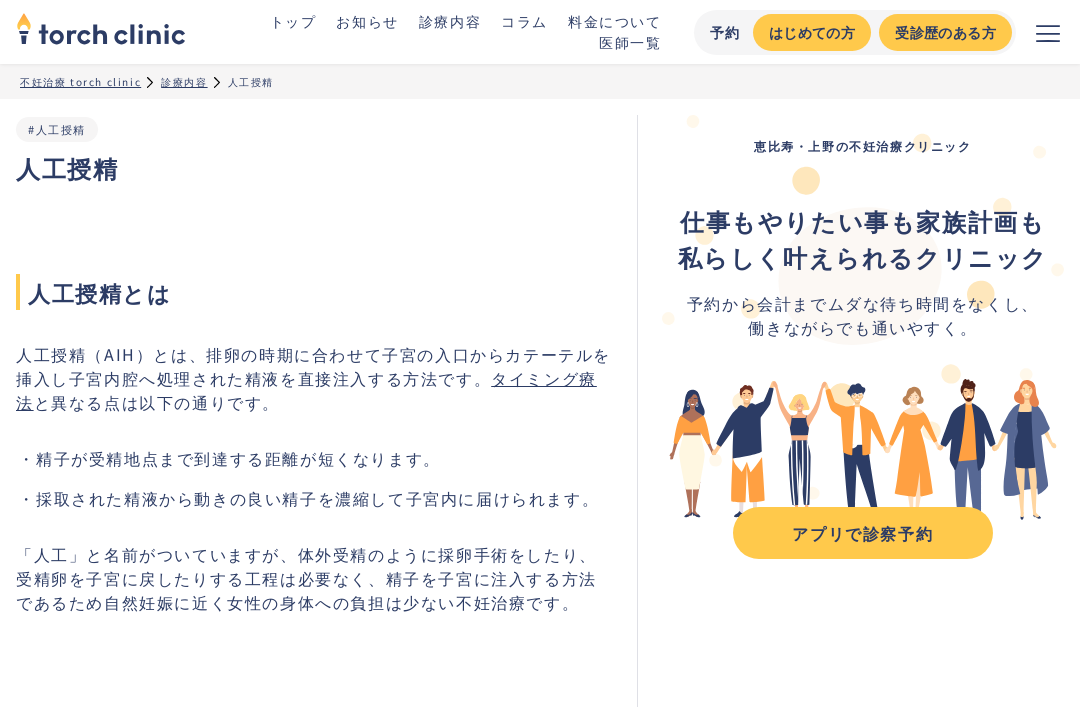 scroll, scrollTop: 0, scrollLeft: 0, axis: both 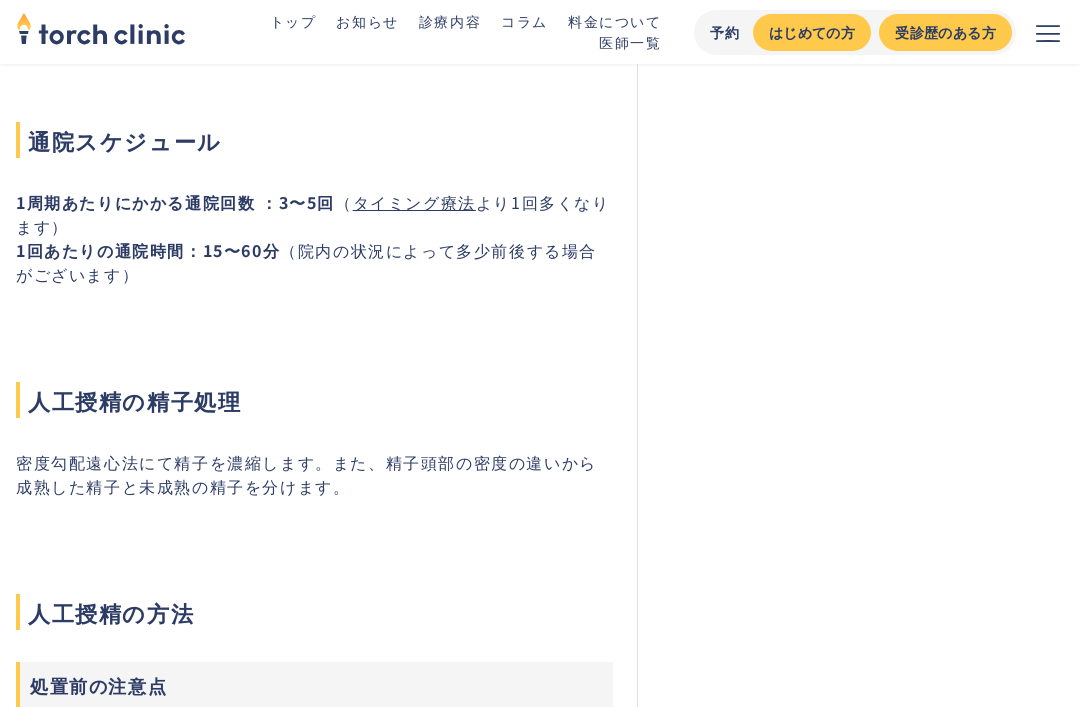 click on "1周期あたりにかかる通院回数 ：3〜5回" at bounding box center (175, 203) 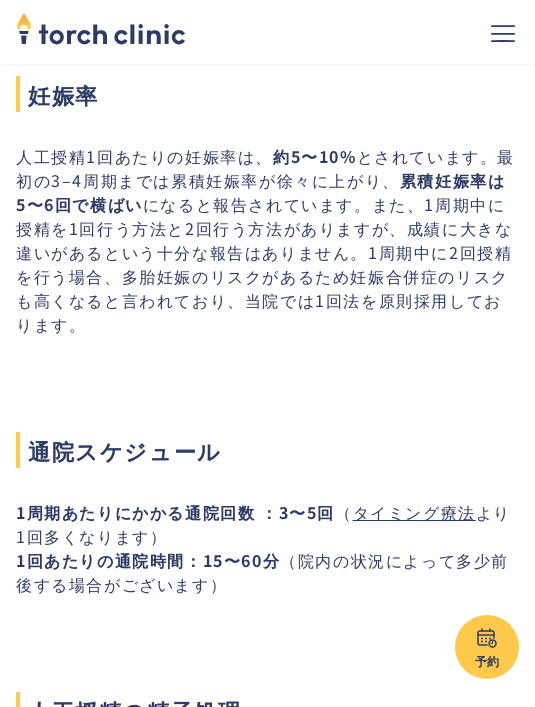scroll, scrollTop: 2839, scrollLeft: 0, axis: vertical 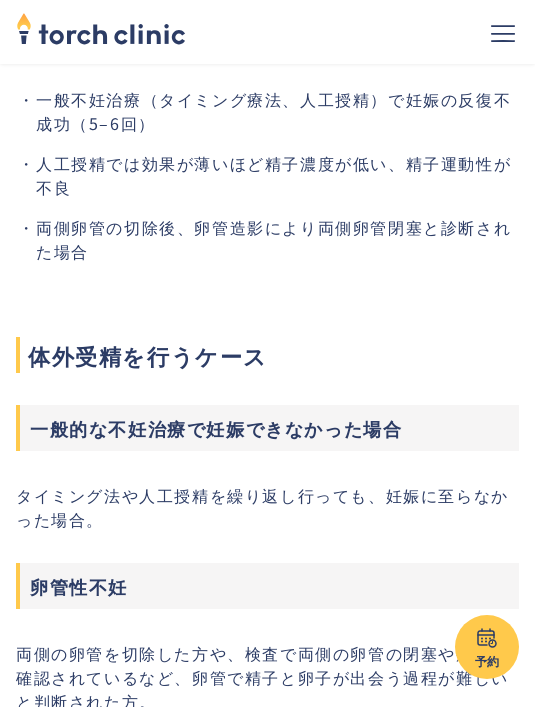 click on "体外受精 #不妊症 #体外受精 最終更新日： 2025-05-22
医師
医師
torch clinic医師 目次 体外受精とは（Conventional-IVF:ｃ−IVF) IVFの適応 体外受精を行うケース 体外受精の方法とスケジュール 妊娠率 費用 リスク・副作用 年齢制限 参考文献 すべて表示 閉じる 卵子と精子を出合わせることを「媒精」といい、媒精の方法はConventional-IVF(c-IVF)と 顕微授精（ICSI:Intra Cytoplasmic Sperm Injection) の2種類に分けられます。 体外受精とは（Conventional-IVF:ｃ−IVF) 体外受精は、卵巣で発育した卵子を採卵術で体外に取り出し、精子と受精させる治療です。 卵子と精子を同じ培養液に入れ、精子自らの力で受精させる自然に近い方法です。 顕微鏡を使いながら精子を卵子へ直接注入する技術は “ I c s" at bounding box center (267, 3777) 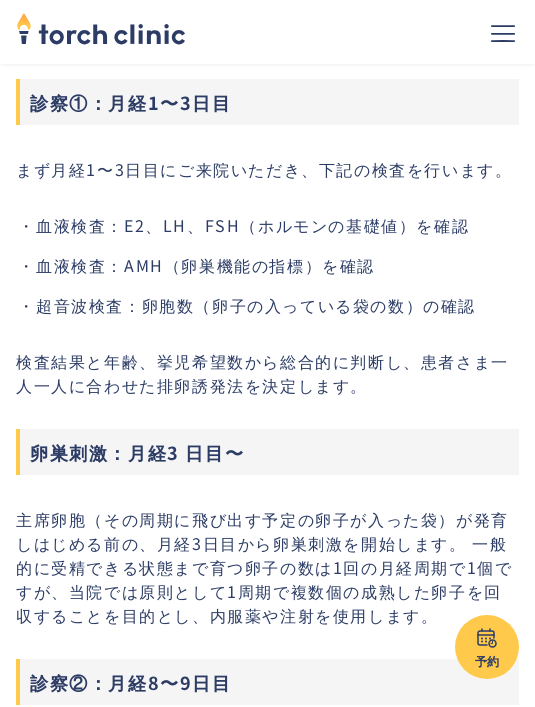 scroll, scrollTop: 2401, scrollLeft: 0, axis: vertical 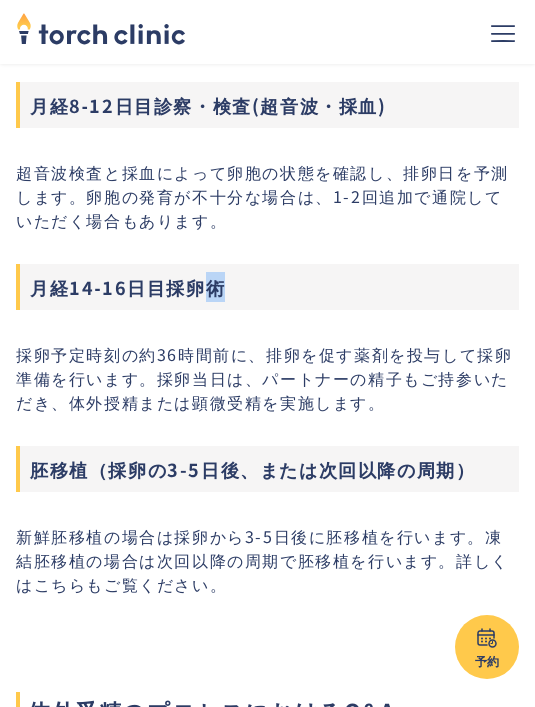click on "採卵予定時刻の約36時間前に、排卵を促す薬剤を投与して採卵準備を行います。採卵当日は、パートナーの精子もご持参いただき、体外授精または顕微受精を実施します。" at bounding box center (267, 378) 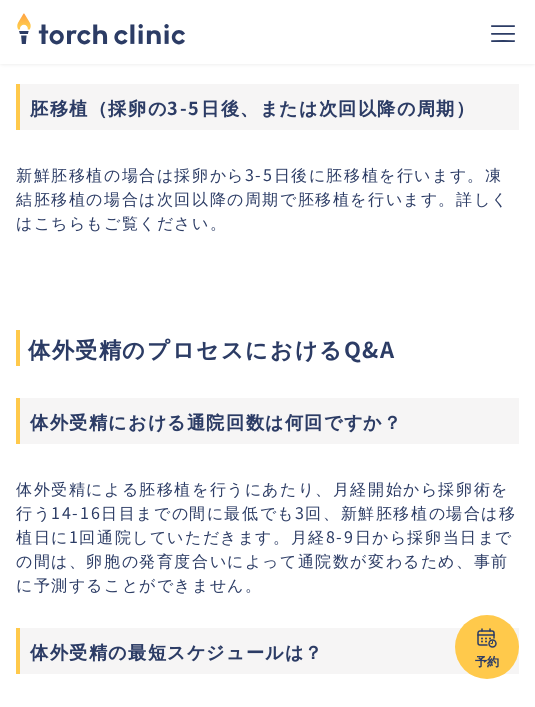scroll, scrollTop: 1675, scrollLeft: 0, axis: vertical 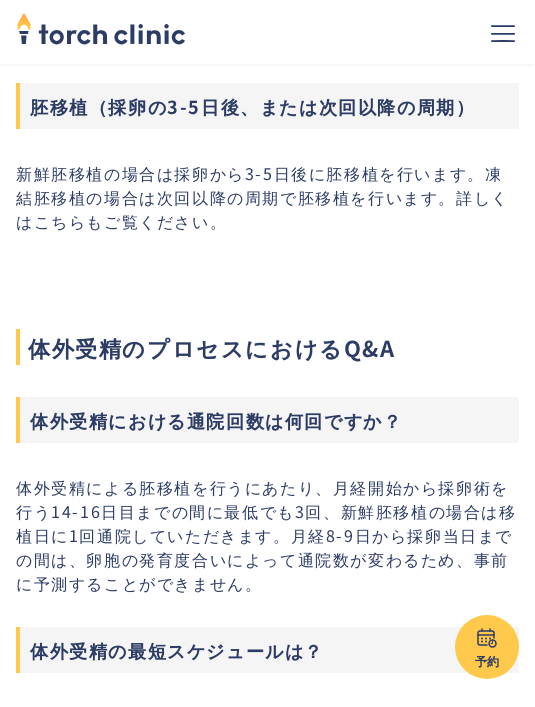 click on "新鮮胚移植の場合は採卵から3-5日後に胚移植を行います。凍結胚移植の場合は次回以降の周期で胚移植を行います。詳しくはこちらもご覧ください。" at bounding box center (267, 197) 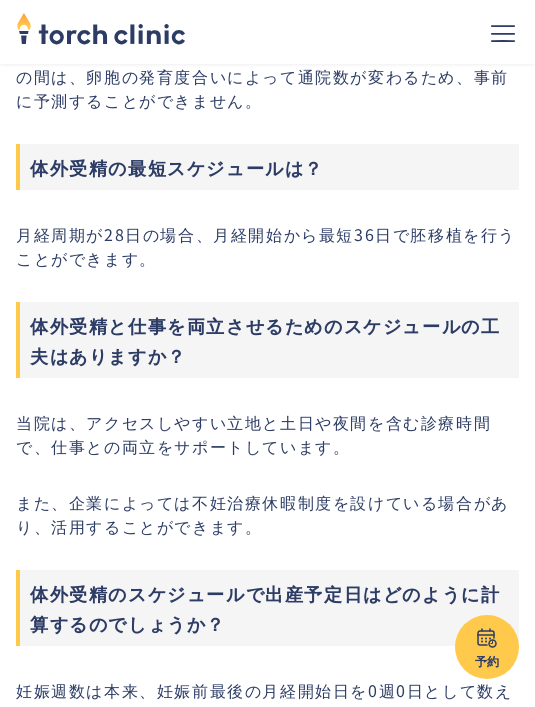 scroll, scrollTop: 2183, scrollLeft: 0, axis: vertical 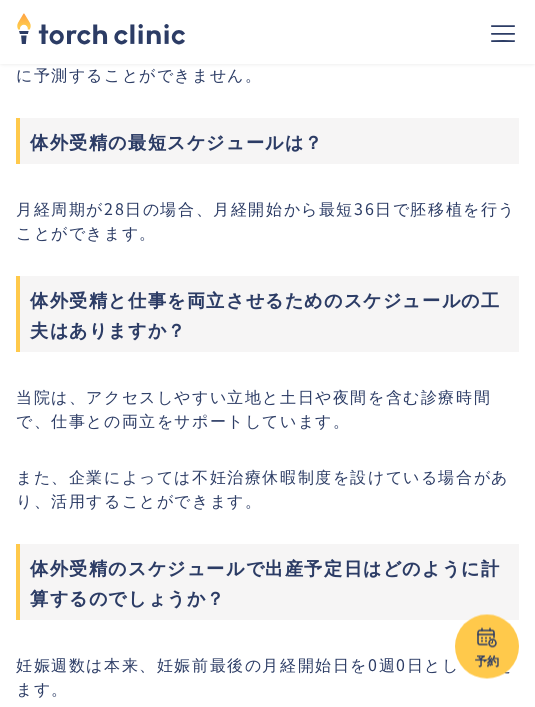 click on "体外受精の流れ・スケジュール 体外受精のスケジュールは、以下のように進行します。詳しくは こちら もご参照ください。 月経1‐3日目診察・検査(超音波・採血) 月経が始まってから3日以内に来院いただき、排卵誘発の方法を決めるための検査を行います。月経3日目から、内服薬や注射による卵巣刺激を開始します。 月経8‐12日目診察・検査(超音波・採血) 超音波検査と採血によって卵胞の状態を確認し、排卵日を予測します。卵胞の発育が不十分な場合は、1-2回追加で通院していただく場合もあります。 月経14‐16日目採卵術 採卵予定時刻の約36時間前に、排卵を促す薬剤を投与して採卵準備を行います。採卵当日は、パートナーの精子もご持参いただき、体外授精または顕微受精を実施します。 胚移植（採卵の3-5日後、または次回以降の周期） こちら" at bounding box center [267, 582] 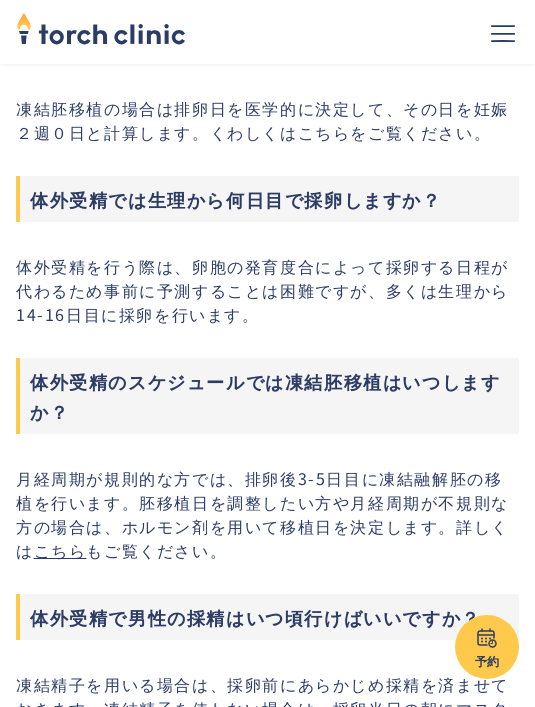 scroll, scrollTop: 2854, scrollLeft: 0, axis: vertical 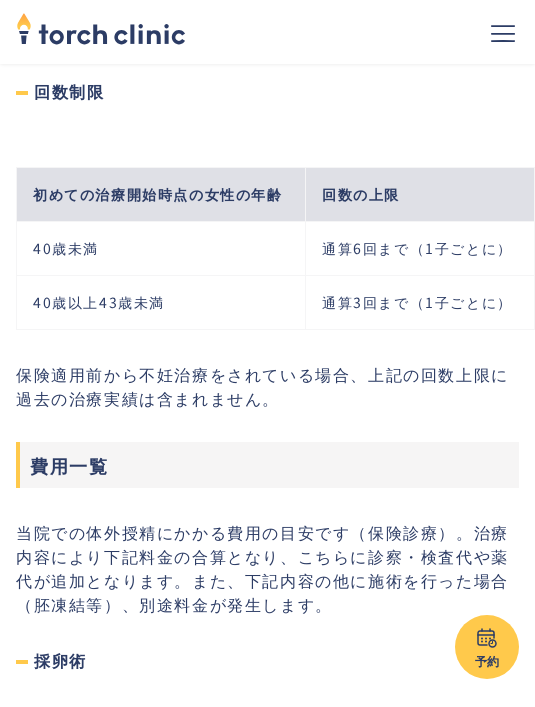 click on "通算3回まで（1子ごとに）" at bounding box center [420, 302] 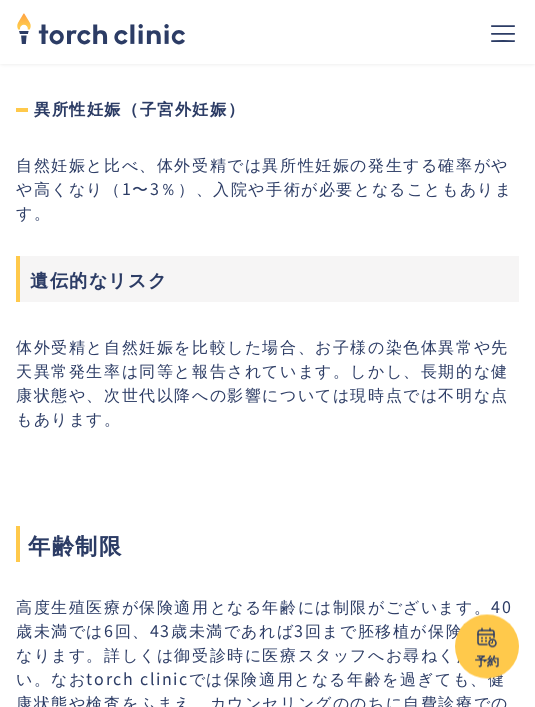 scroll, scrollTop: 7423, scrollLeft: 0, axis: vertical 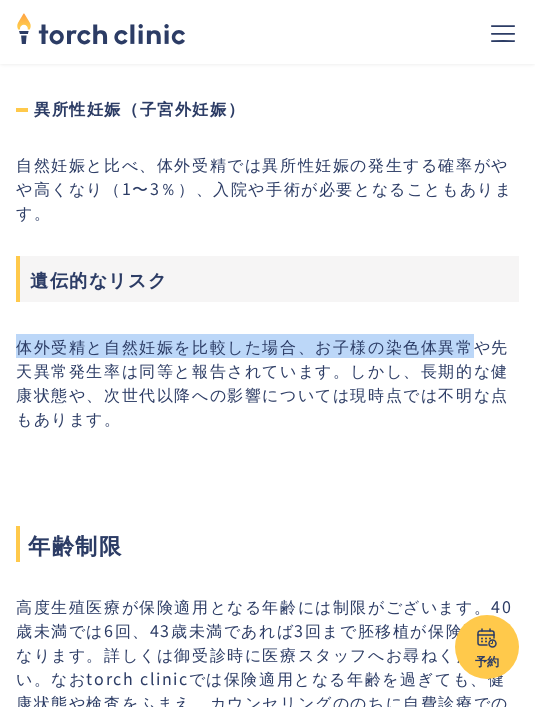 click on "卵子と精子を出合わせることを「媒精」といい、媒精の方法はConventional-IVF(c-IVF)と 顕微授精（ICSI:Intra Cytoplasmic Sperm Injection) の2種類に分けられます。 体外受精とは（Conventional-IVF:ｃ−IVF) 体外受精は、卵巣で発育した卵子を採卵術で体外に取り出し、精子と受精させる治療です。 卵子と精子を同じ培養液に入れ、精子自らの力で受精させる自然に近い方法です。 顕微鏡を使いながら精子を卵子へ直接注入する技術は “ I ntra c ytoplasmic  s perm  i njection” 、ICSI（イクシー）と呼ばれますが、ｃ−IVFではICSIとは異なり高度な媒精技術は用いず、ICSIより安価です。 IVFの適応 原則として体外受精（IVF）は、これ以外の医療行為では妊娠成立ができない場合に行われます。 具体的には、以下のような場合があげられます。 体外受精を行うケース 卵管性不妊 免疫性不妊" at bounding box center [267, -2713] 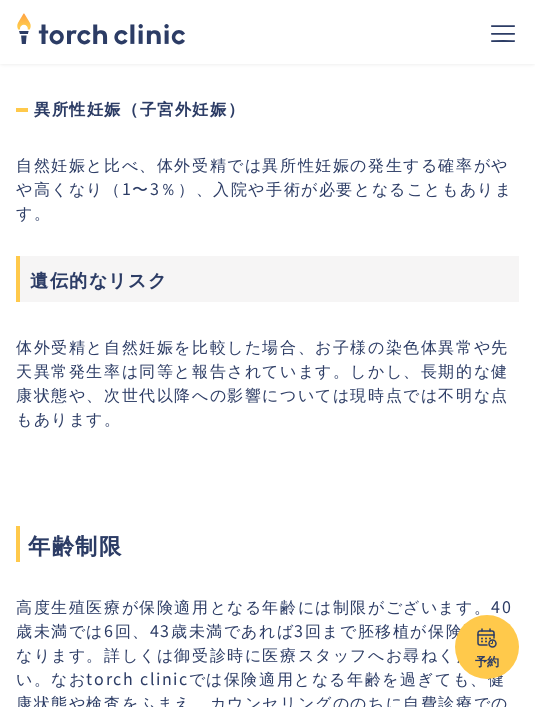click on "卵子と精子を出合わせることを「媒精」といい、媒精の方法はConventional-IVF(c-IVF)と 顕微授精（ICSI:Intra Cytoplasmic Sperm Injection) の2種類に分けられます。 体外受精とは（Conventional-IVF:ｃ−IVF) 体外受精は、卵巣で発育した卵子を採卵術で体外に取り出し、精子と受精させる治療です。 卵子と精子を同じ培養液に入れ、精子自らの力で受精させる自然に近い方法です。 顕微鏡を使いながら精子を卵子へ直接注入する技術は “ I ntra c ytoplasmic  s perm  i njection” 、ICSI（イクシー）と呼ばれますが、ｃ−IVFではICSIとは異なり高度な媒精技術は用いず、ICSIより安価です。 IVFの適応 原則として体外受精（IVF）は、これ以外の医療行為では妊娠成立ができない場合に行われます。 具体的には、以下のような場合があげられます。 体外受精を行うケース 卵管性不妊 免疫性不妊" at bounding box center (267, -2713) 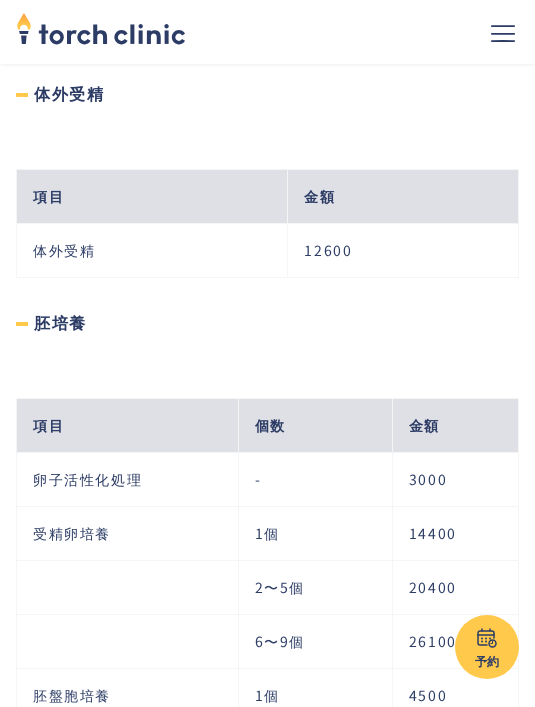 scroll, scrollTop: 5630, scrollLeft: 0, axis: vertical 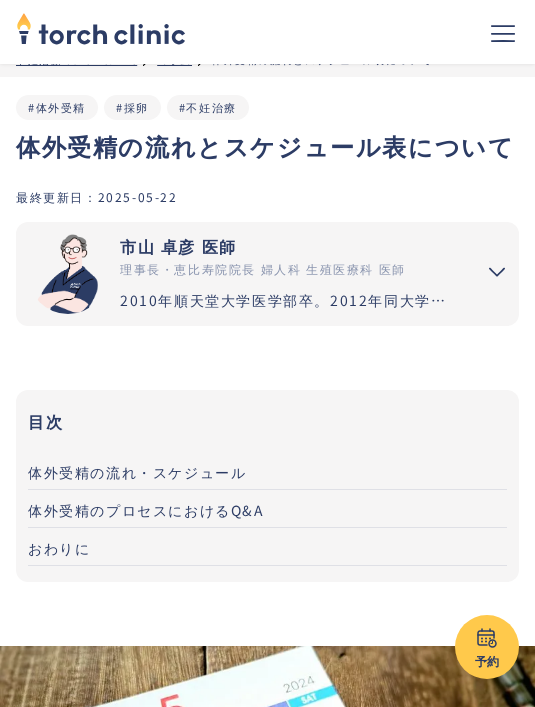 click on "体外受精の流れ・スケジュール" at bounding box center (137, 472) 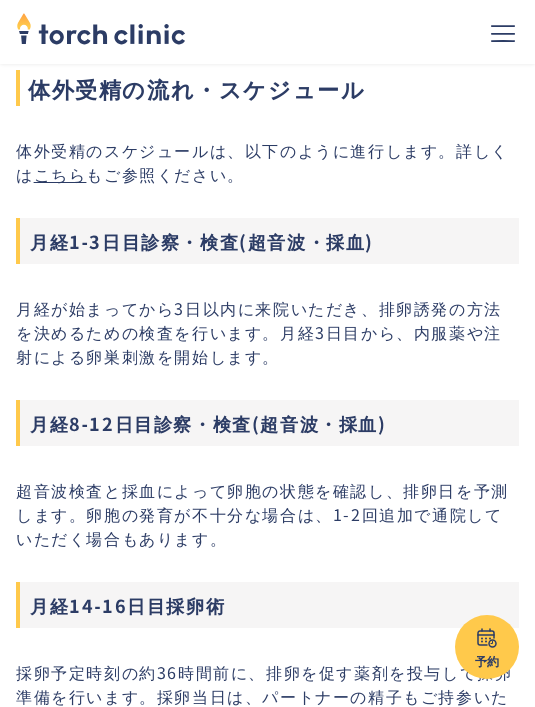 scroll, scrollTop: 651, scrollLeft: 0, axis: vertical 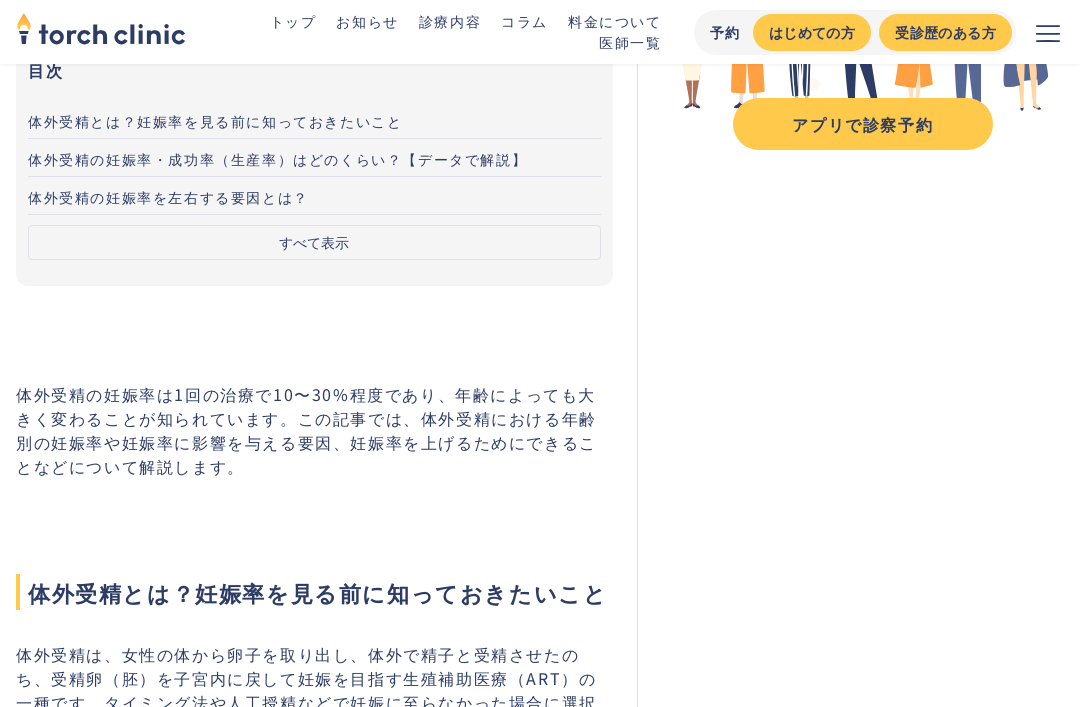 click on "目次 体外受精とは？妊娠率を見る前に知っておきたいこと 体外受精の妊娠率・成功率（生産率）はどのくらい？【データで解説】 体外受精の妊娠率を左右する要因とは？ 体外受精の妊娠率を上げるためにできること 体外受精の妊娠率に関するよくある質問 おわりに 参考文献 すべて表示 閉じる" at bounding box center (314, 162) 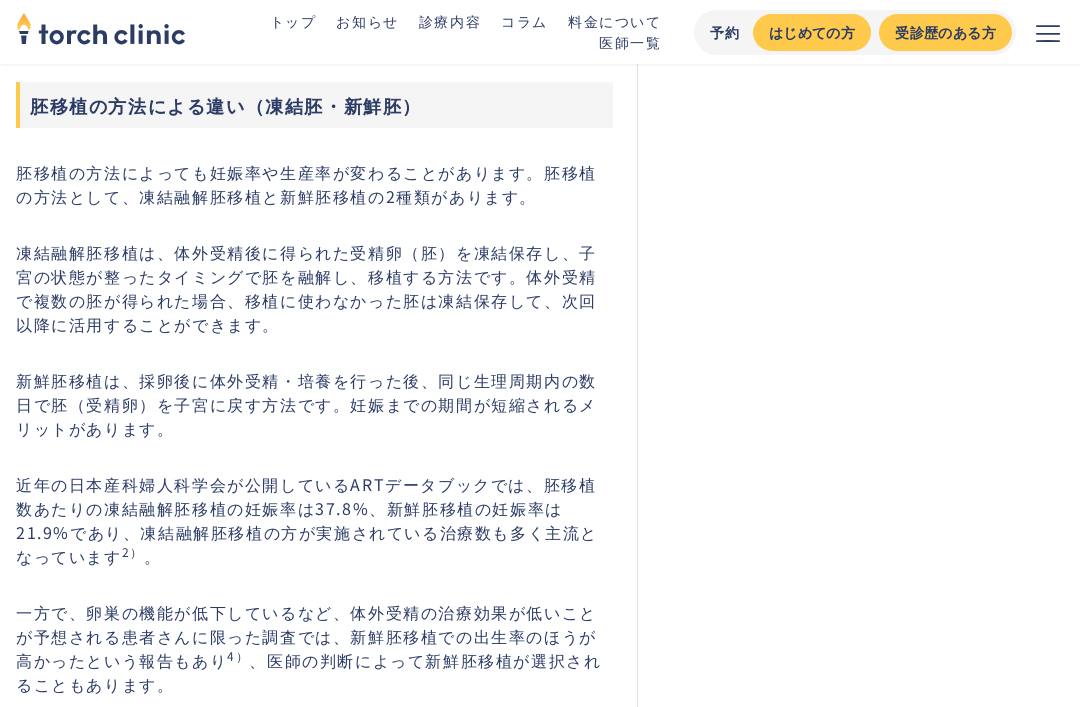 scroll, scrollTop: 4755, scrollLeft: 0, axis: vertical 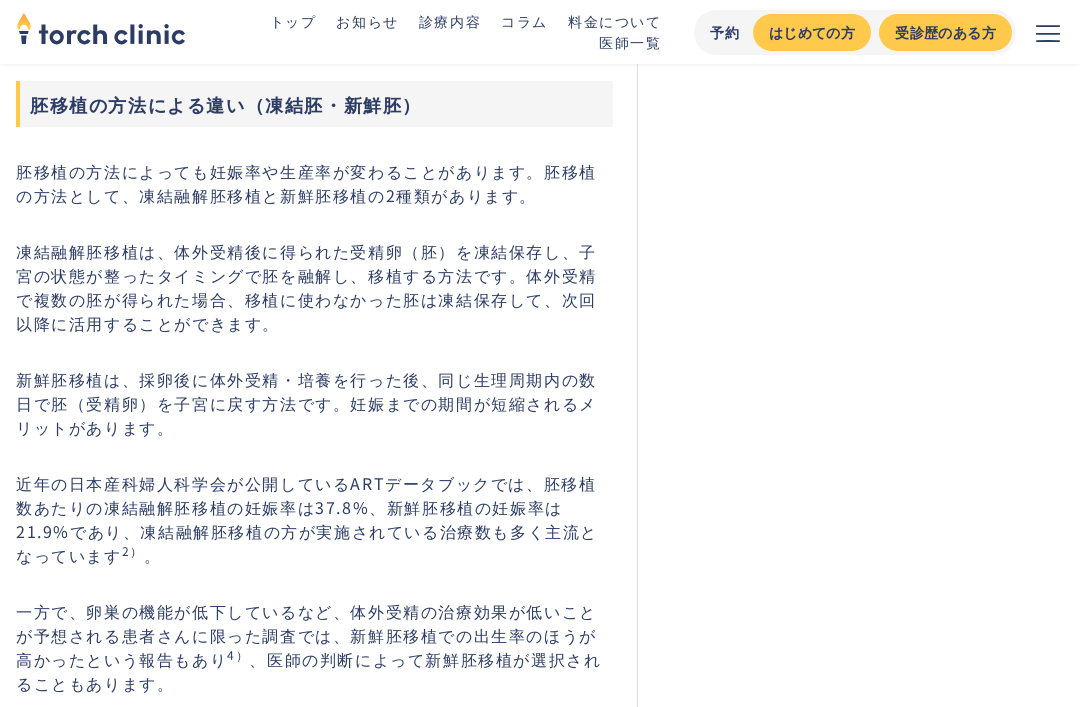 click on "体外受精の妊娠率はどのくらい？20代・30代・40代など年齢別データをもとに解説 #体外受精 #妊娠率 最終更新日： [DATE]
[LAST] [FIRST] 医師
理事長・恵比寿院院長
婦人科 生殖医療科 医師
2010年順天堂大学医学部卒。2012年同大学産婦人科学講座に入局、周産期救急を中心に研鑽を重ねる。2016年国内有数の不妊治療施設セントマザー産婦人科医院で、女性不妊症のみでなく男性不妊症も含めた臨床及び研究に従事。2019年には国際学会で日本人唯一の表彰を受け、優秀口頭発表賞および若手研究者賞を同時受賞。2021年には世界的な権威と共に招待公演に登壇するなど、着床不全の分野で注目されている。2019年4月より順天堂浦安病院不妊センターにて副センター長を務め、2022年5月トーチクリニックを開業。" at bounding box center (540, 2418) 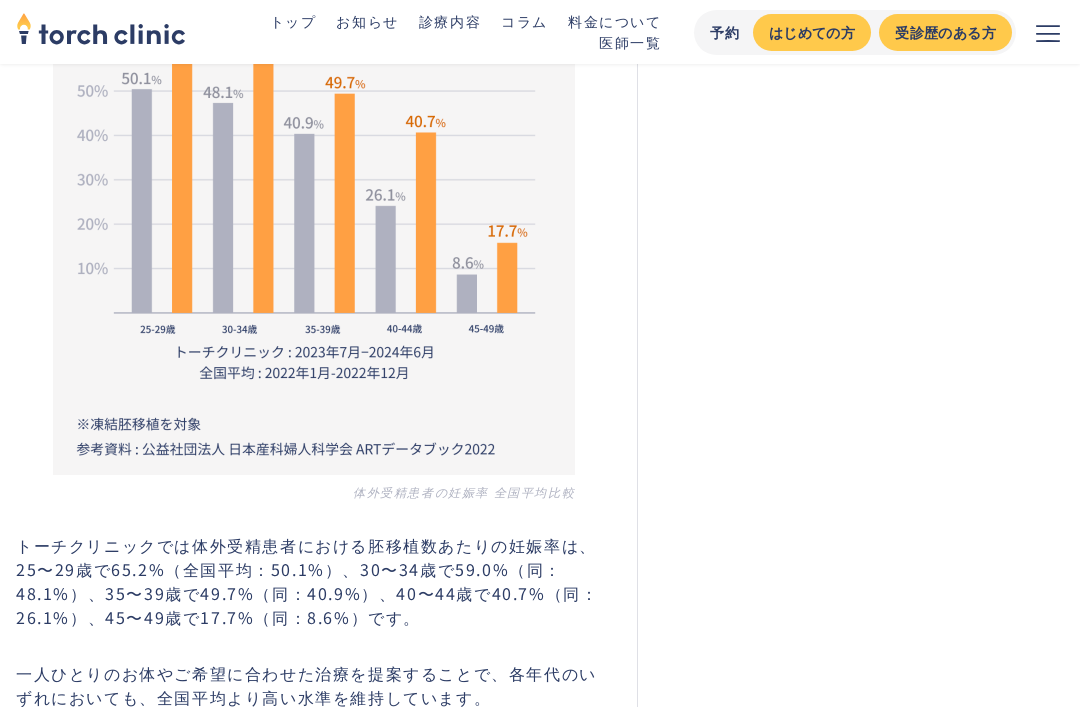 scroll, scrollTop: 5902, scrollLeft: 0, axis: vertical 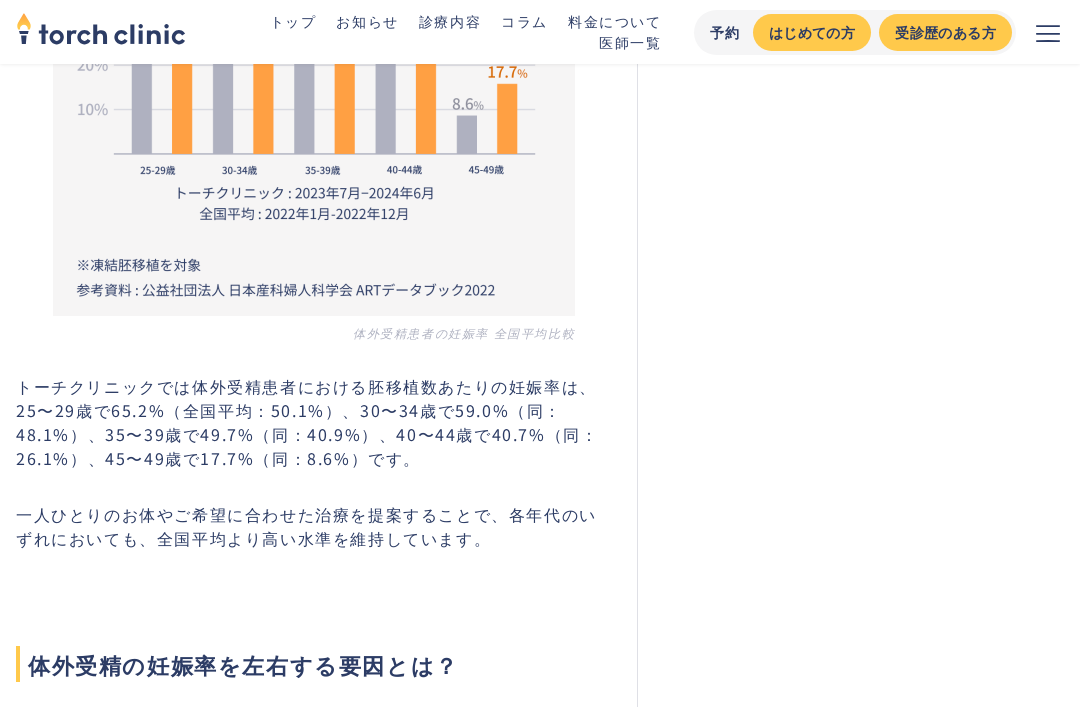 click on "恵比寿・上野の不妊治療クリニック 仕事もやりたい事も家族計画も ‍ ‍ 私らしく叶えられるクリニック 予約から会計までムダな待ち時間をなくし、 働きながらでも通いやすく。 アプリで診察予約 アプリで診察予約" at bounding box center [850, 1271] 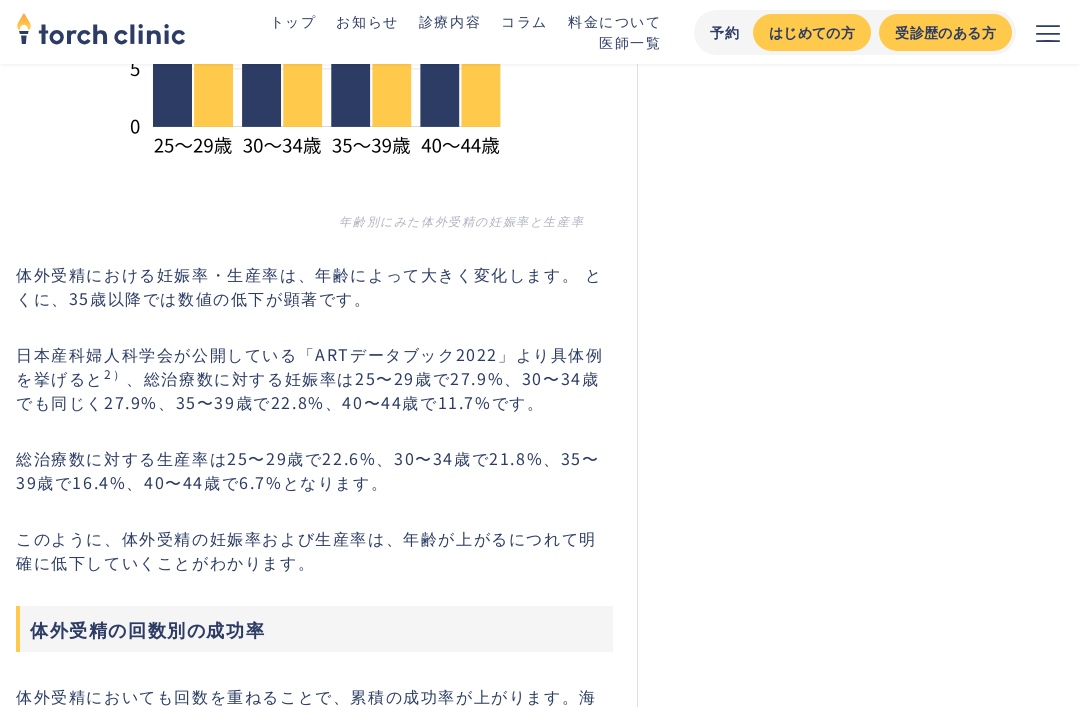 scroll, scrollTop: 3770, scrollLeft: 0, axis: vertical 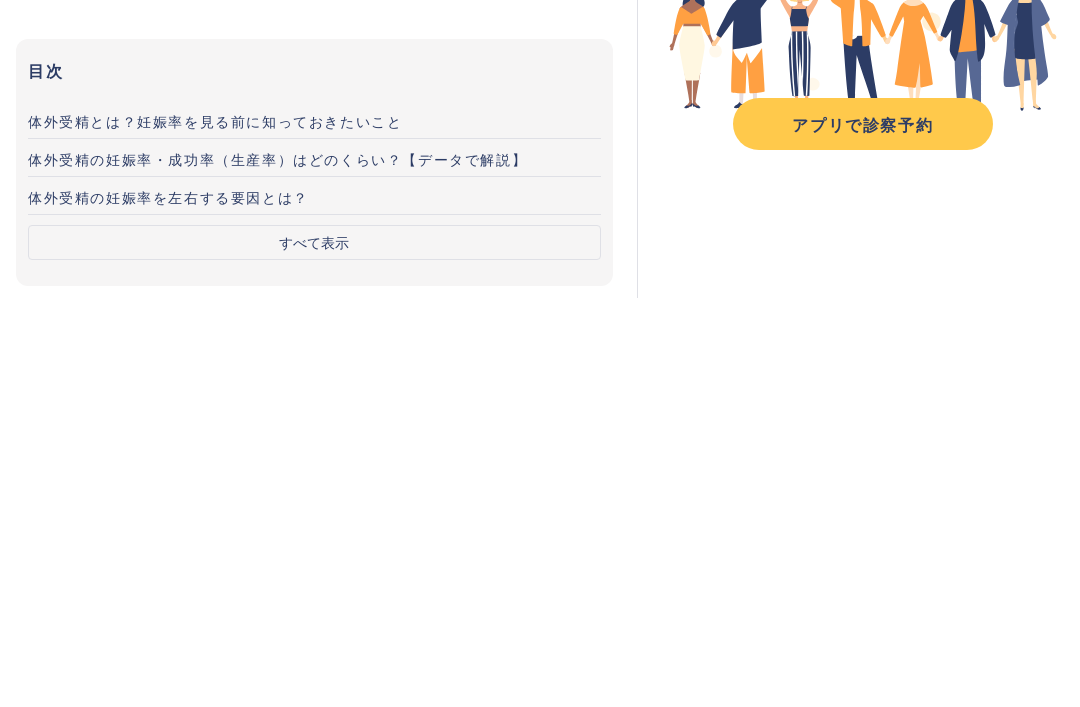 click on "体外受精の妊娠率・成功率（生産率）はどのくらい？【データで解説】" at bounding box center [314, 567] 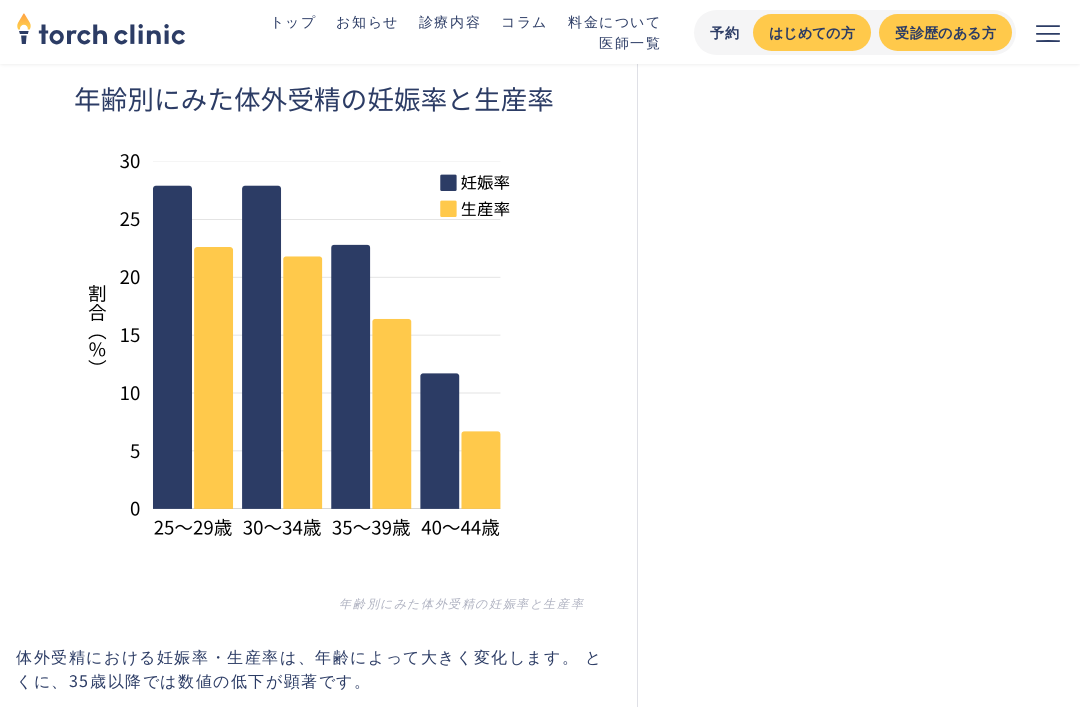 scroll, scrollTop: 3386, scrollLeft: 0, axis: vertical 